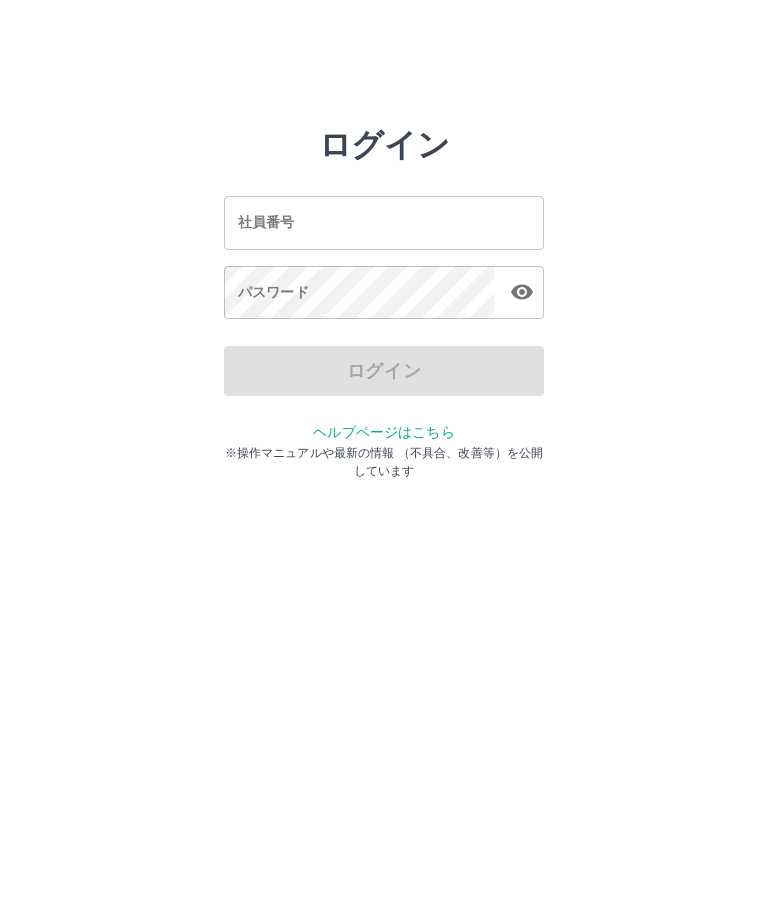 click on "社員番号" at bounding box center (384, 222) 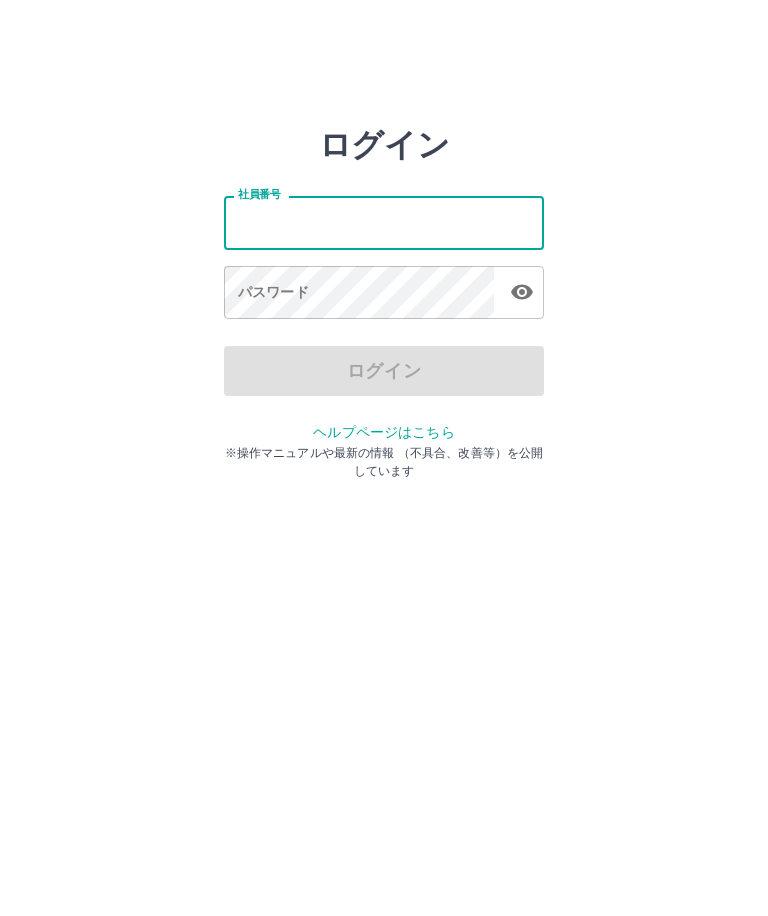 scroll, scrollTop: 0, scrollLeft: 0, axis: both 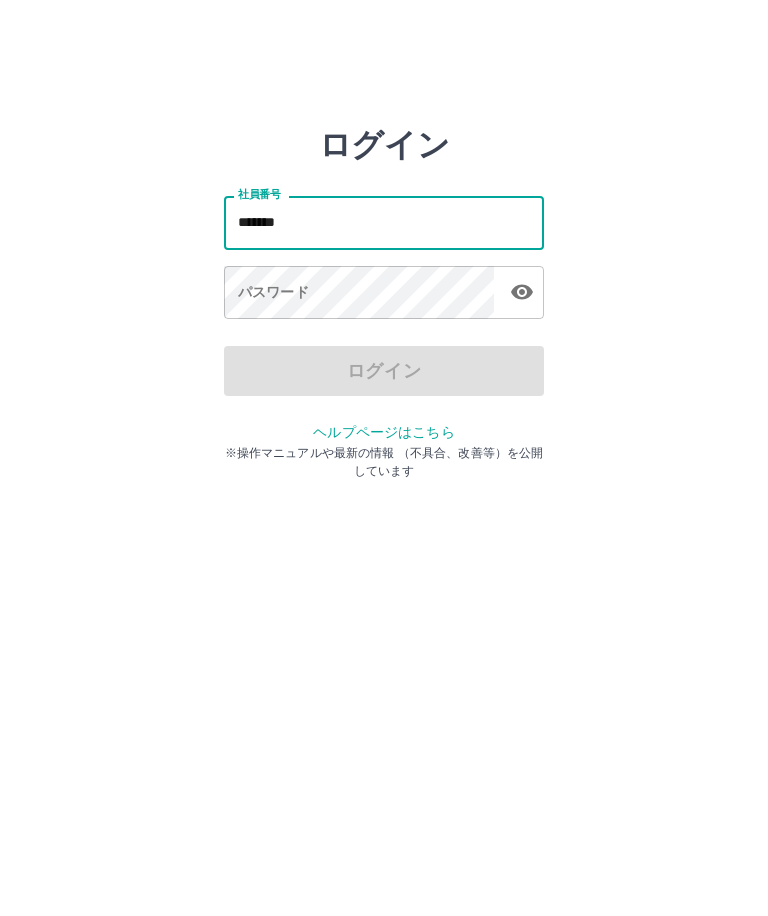 type on "*******" 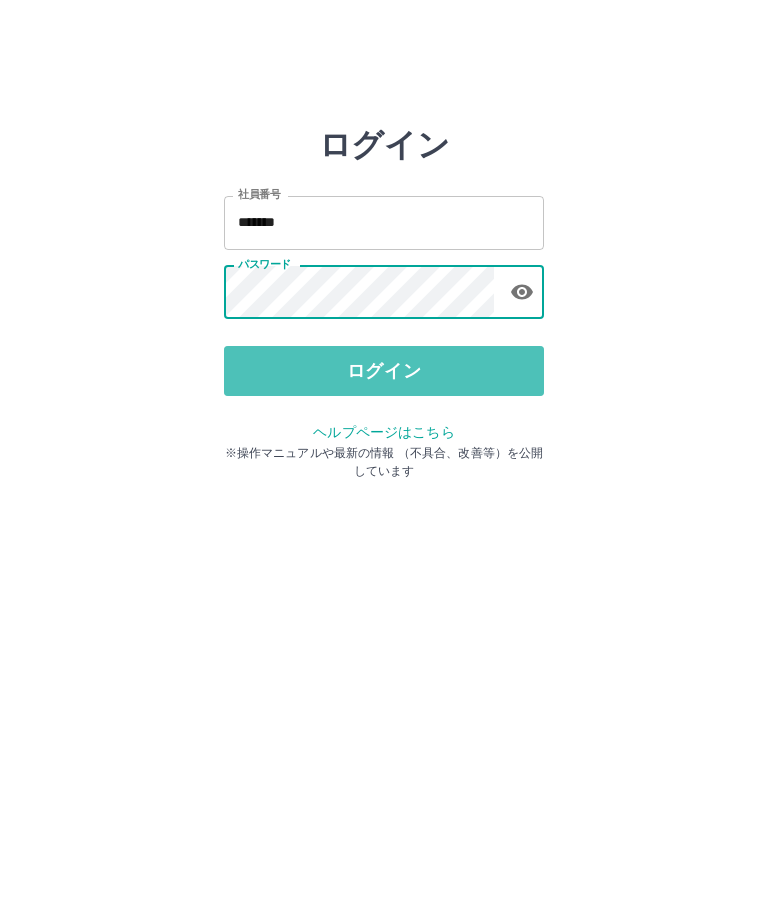 click on "ログイン" at bounding box center [384, 371] 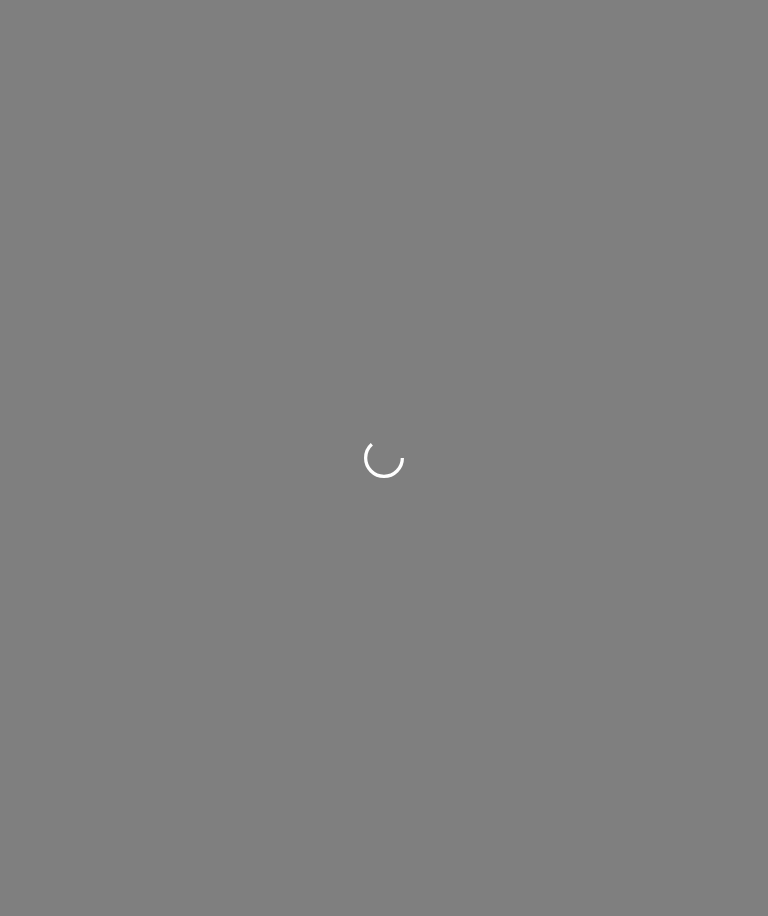 scroll, scrollTop: 0, scrollLeft: 0, axis: both 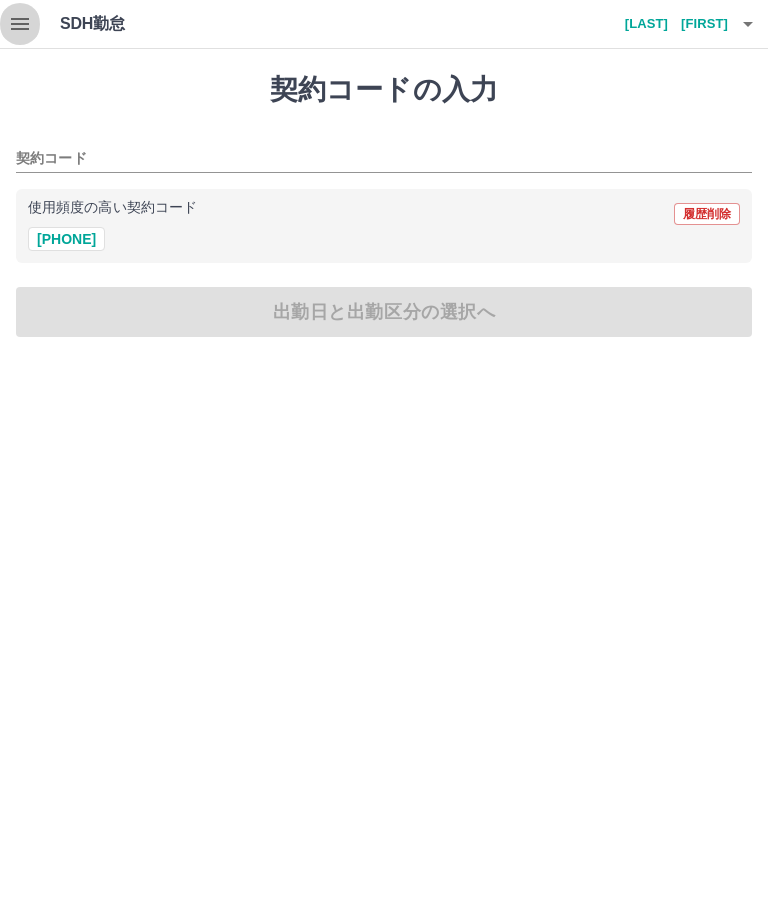 click at bounding box center (20, 24) 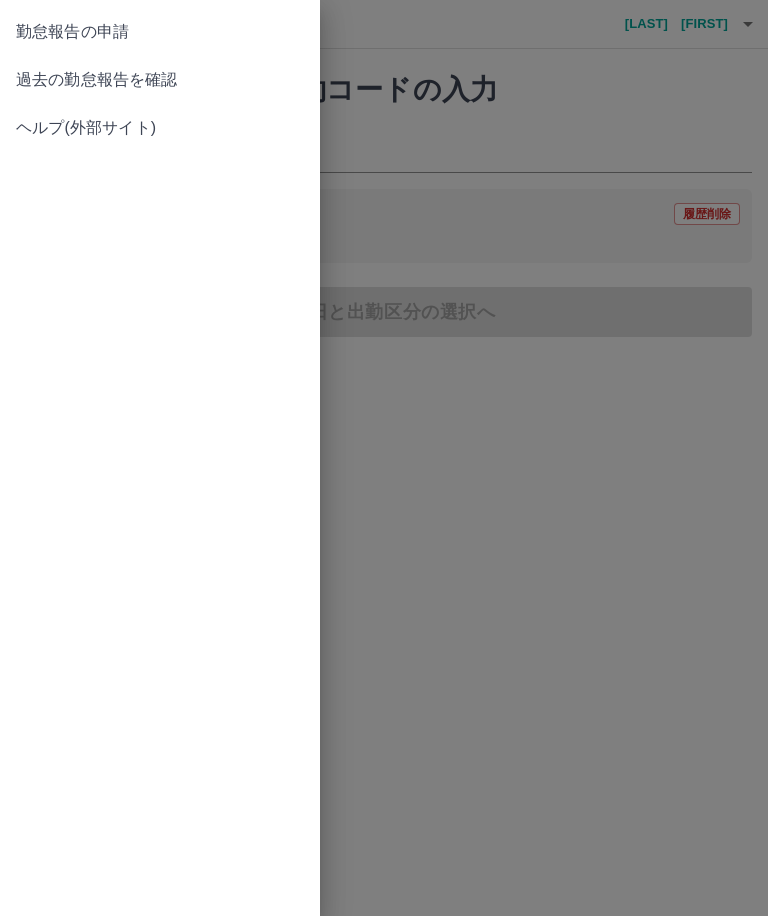 click on "過去の勤怠報告を確認" at bounding box center [160, 80] 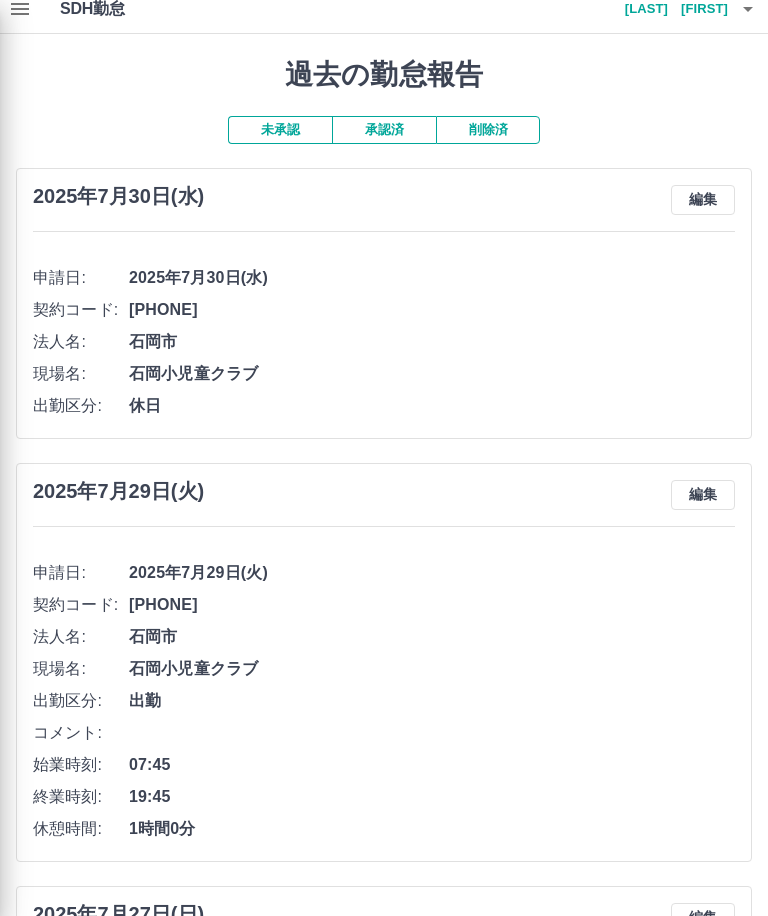 scroll, scrollTop: 0, scrollLeft: 0, axis: both 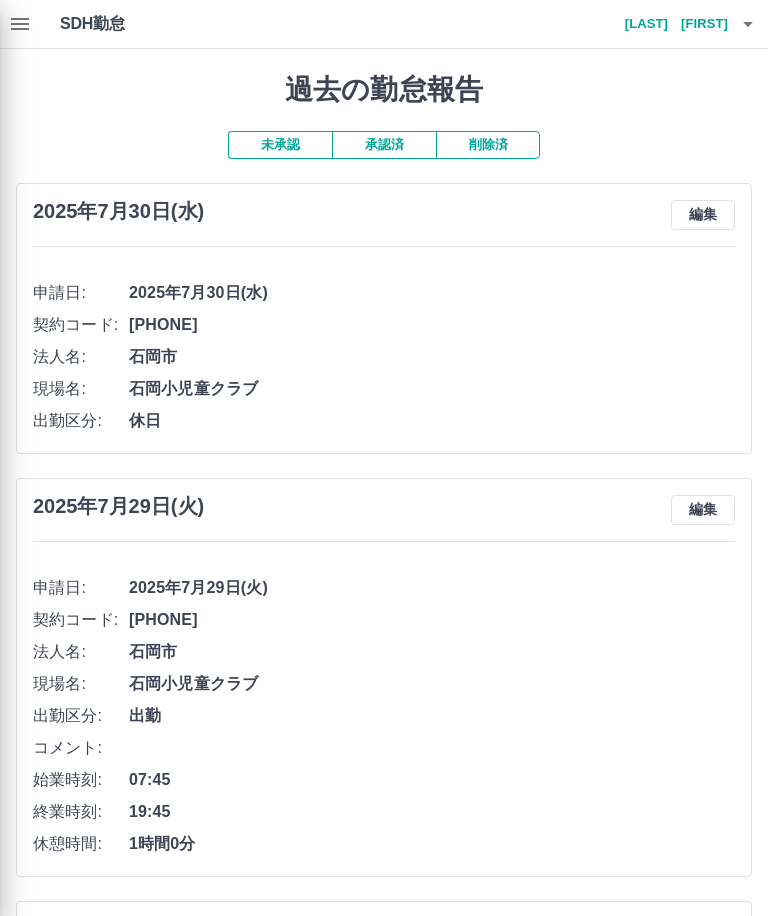 click at bounding box center (384, 458) 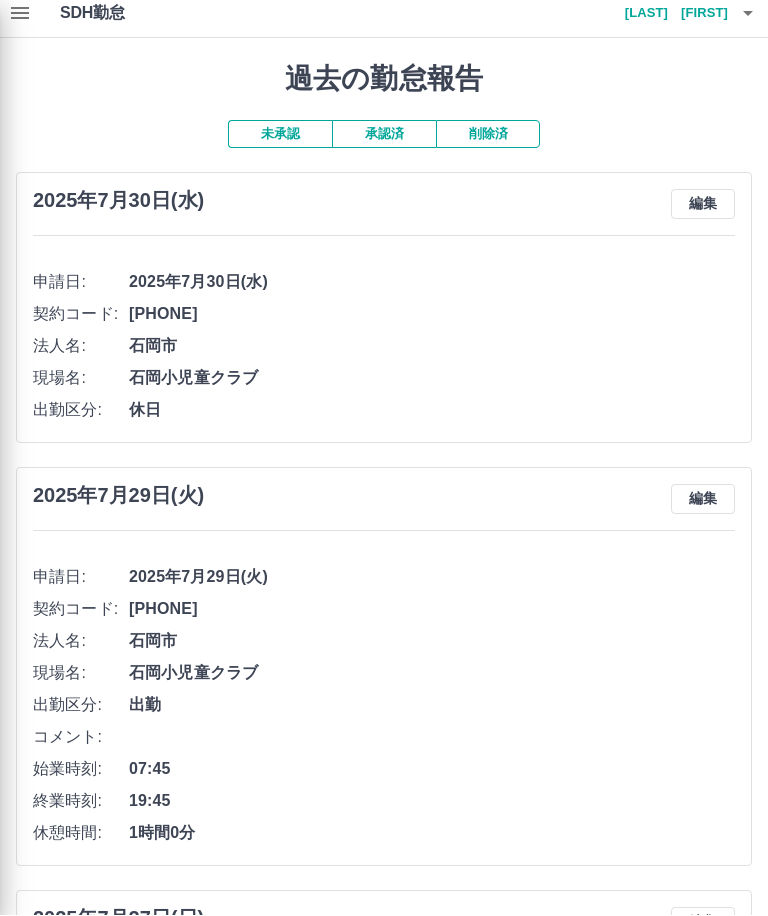 scroll, scrollTop: 11, scrollLeft: 0, axis: vertical 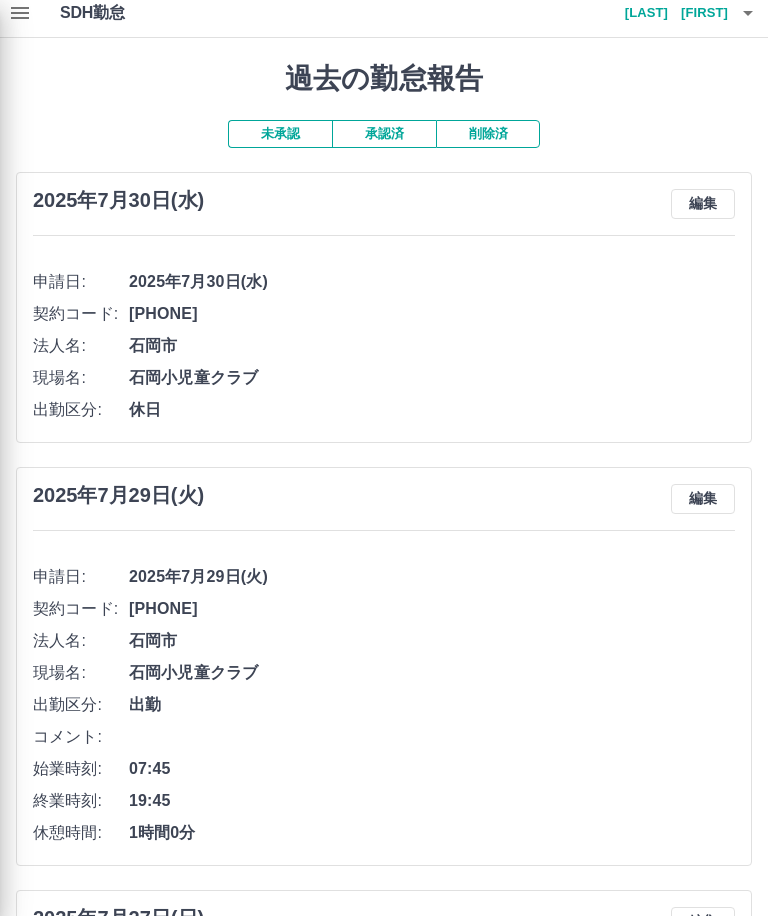 click at bounding box center [384, 458] 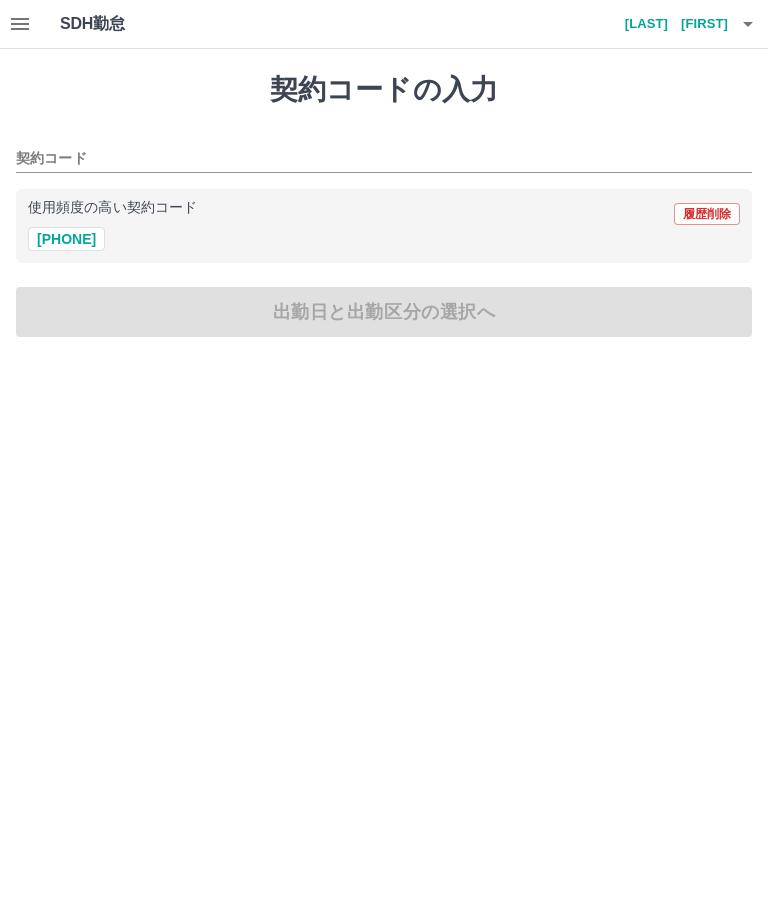 click on "[LAST]　[FIRST]" at bounding box center [668, 24] 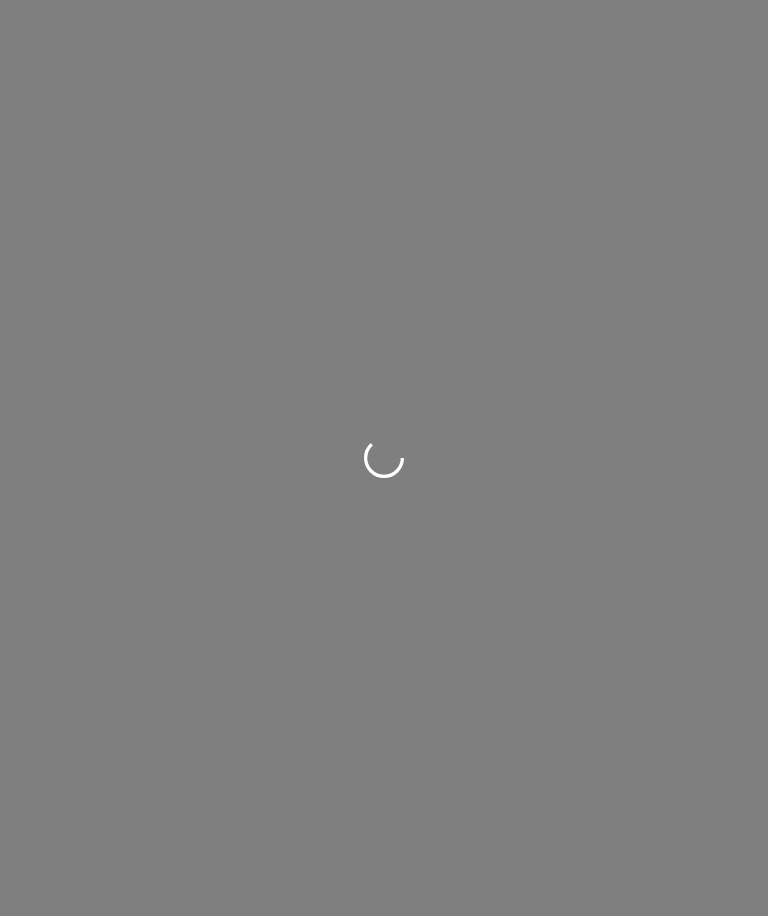 scroll, scrollTop: 0, scrollLeft: 0, axis: both 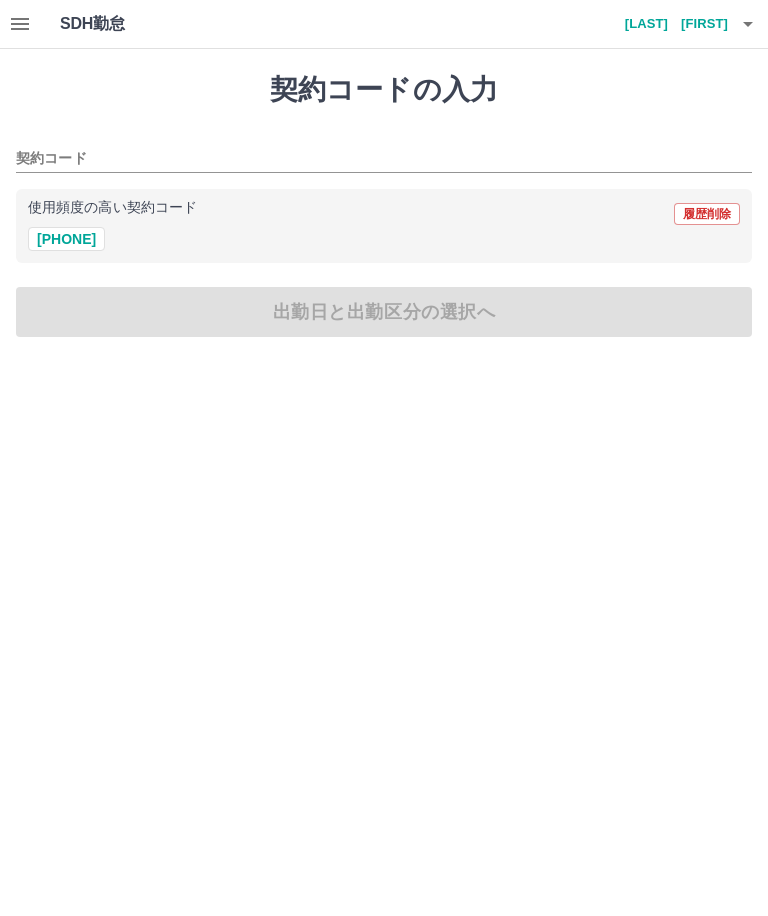 click on "[LAST]　[FIRST]" at bounding box center (668, 24) 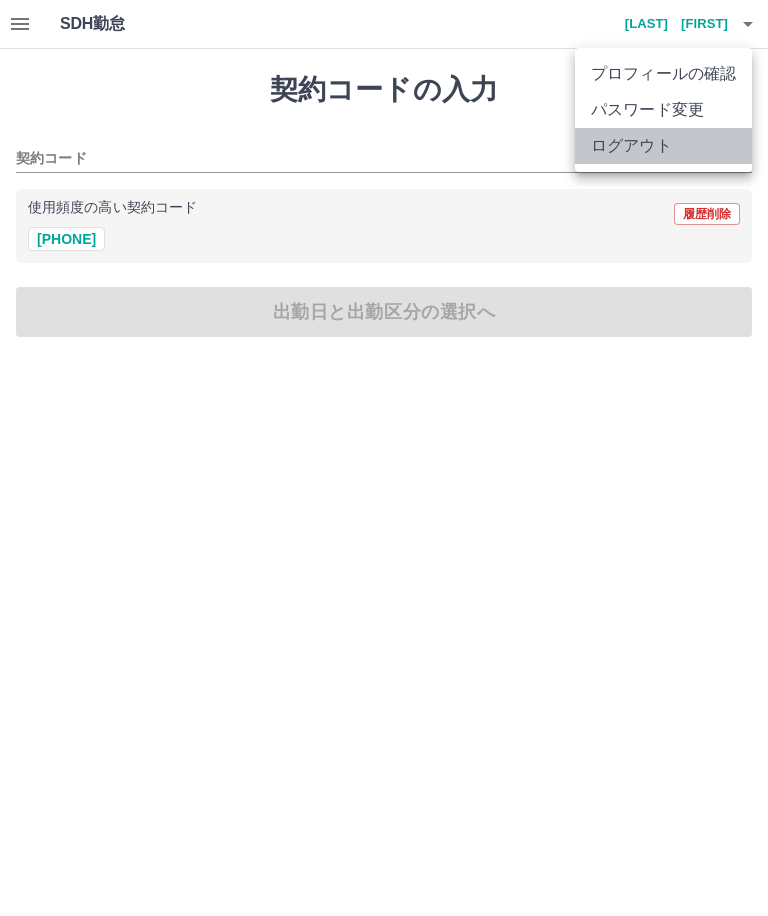 click on "ログアウト" at bounding box center (663, 146) 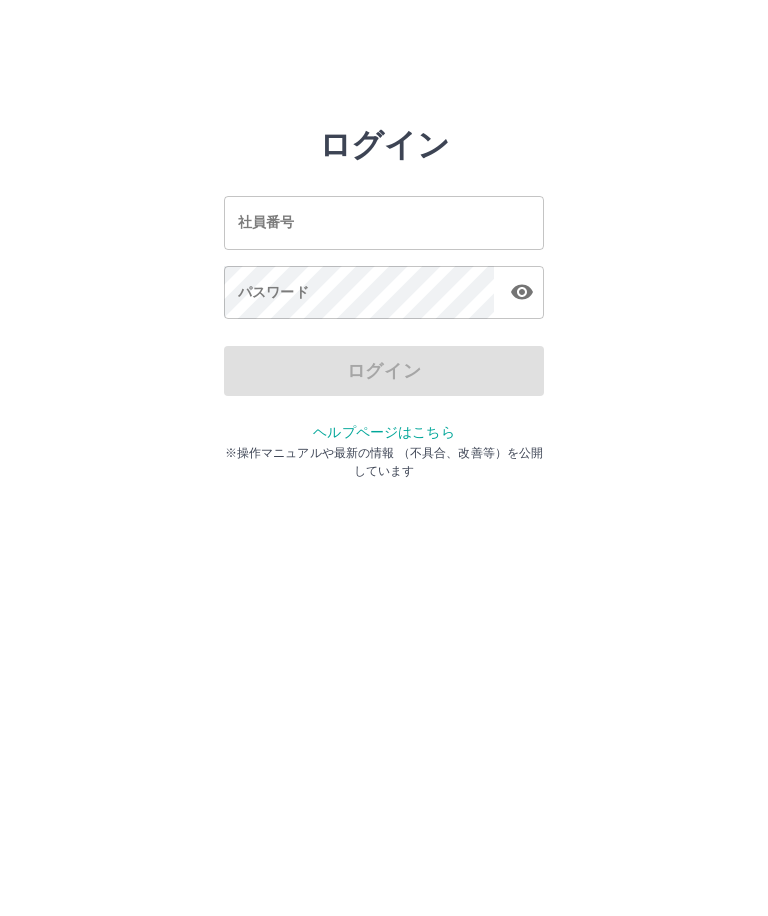scroll, scrollTop: 0, scrollLeft: 0, axis: both 